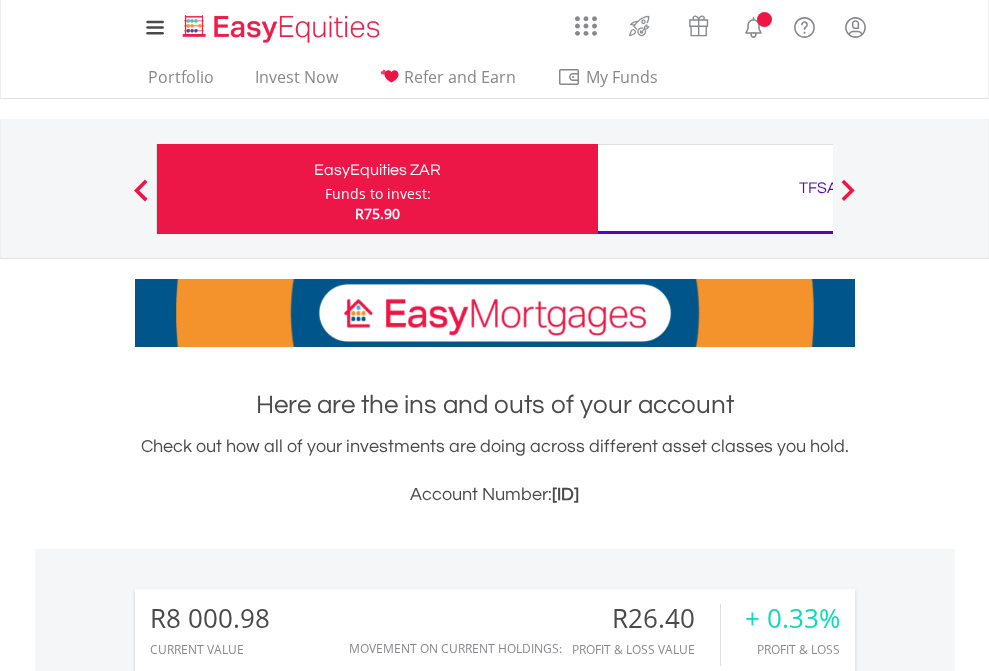 scroll, scrollTop: 0, scrollLeft: 0, axis: both 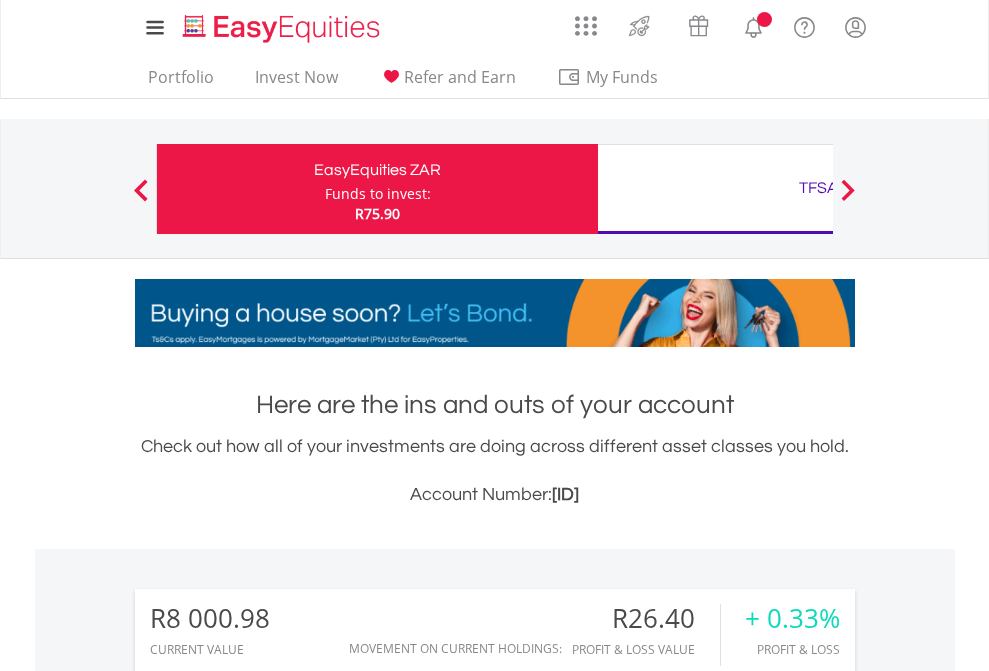 click on "Funds to invest:" at bounding box center (378, 194) 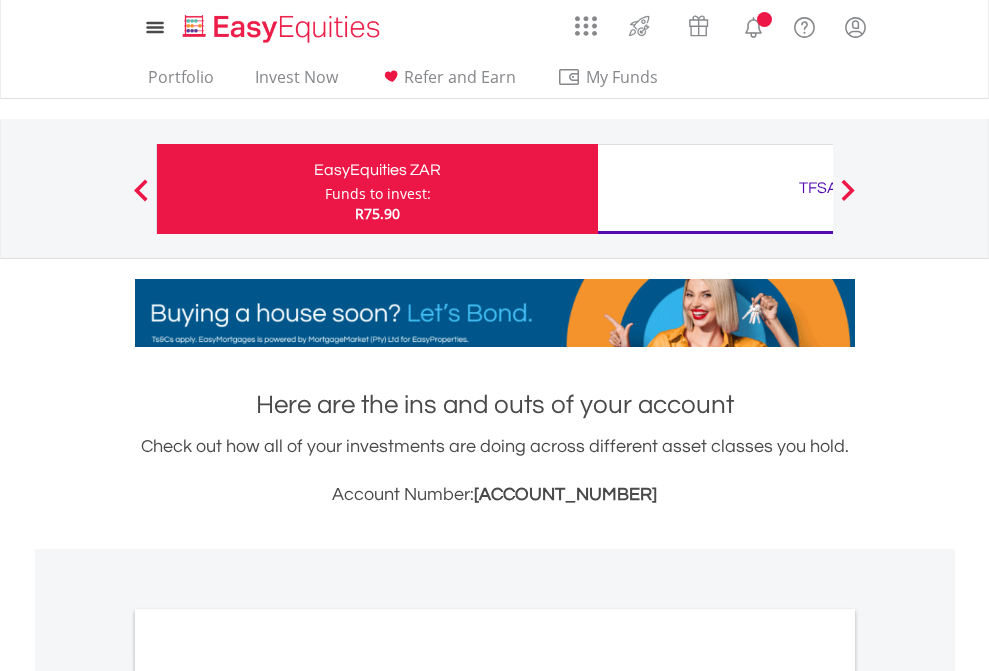scroll, scrollTop: 0, scrollLeft: 0, axis: both 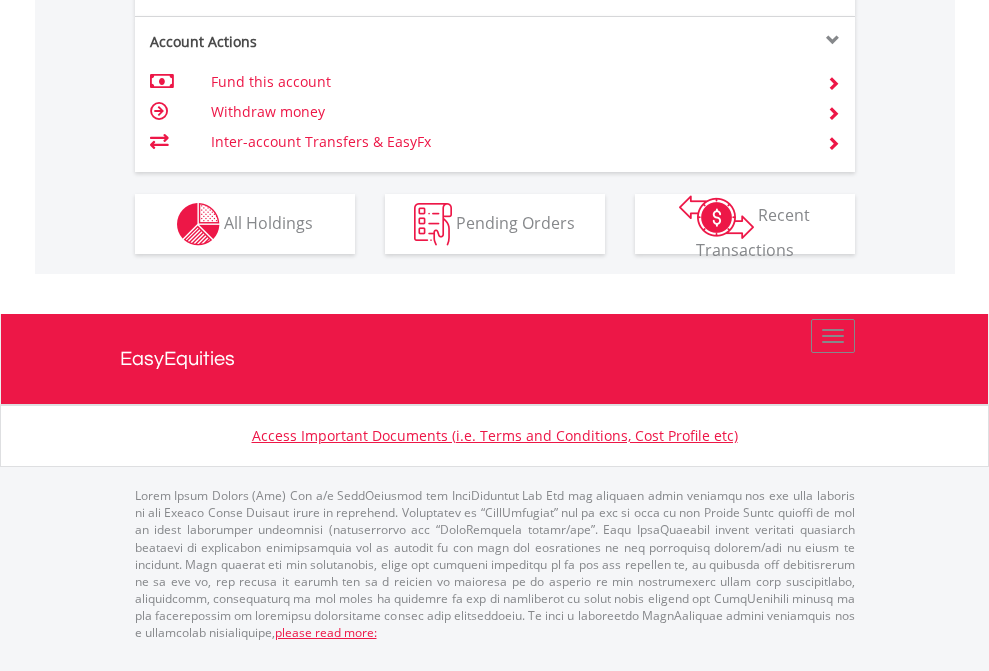 click on "Investment types" at bounding box center [706, -337] 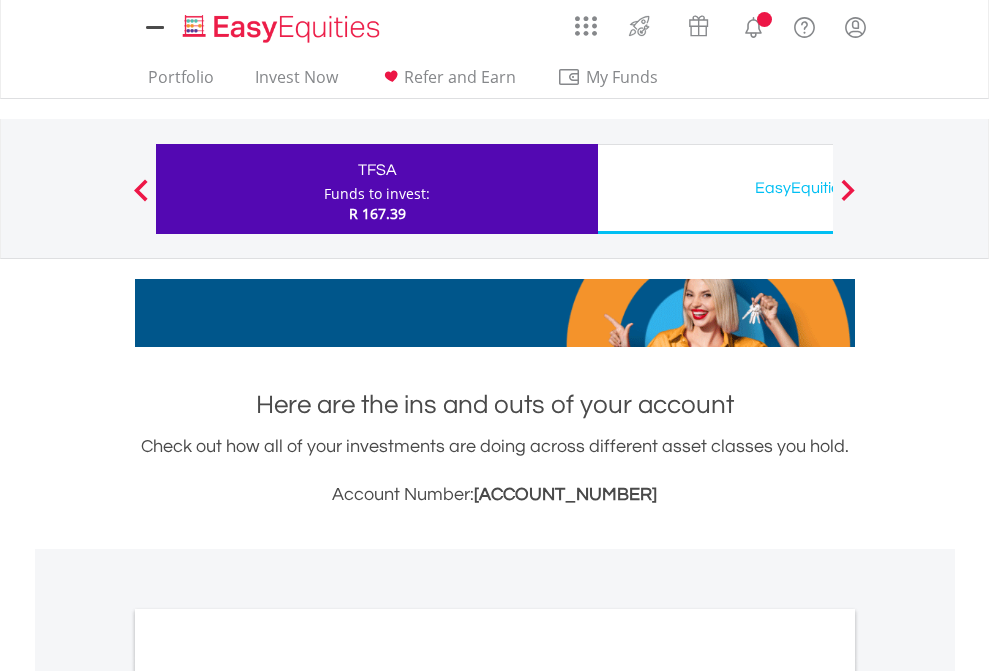 scroll, scrollTop: 0, scrollLeft: 0, axis: both 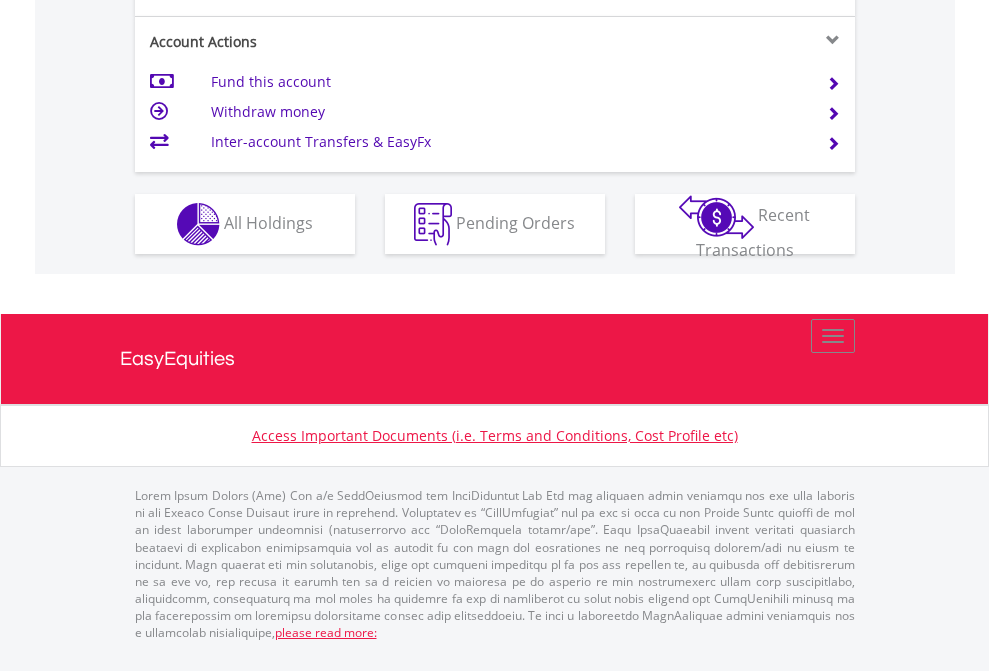 click on "Investment types" at bounding box center (706, -337) 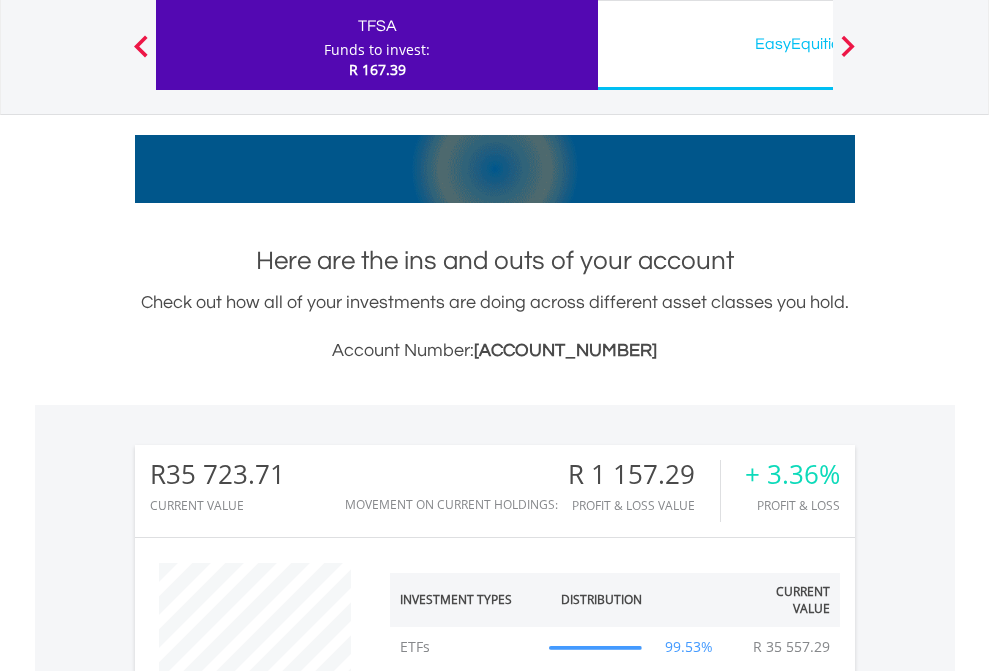 click on "EasyEquities USD" at bounding box center (818, 44) 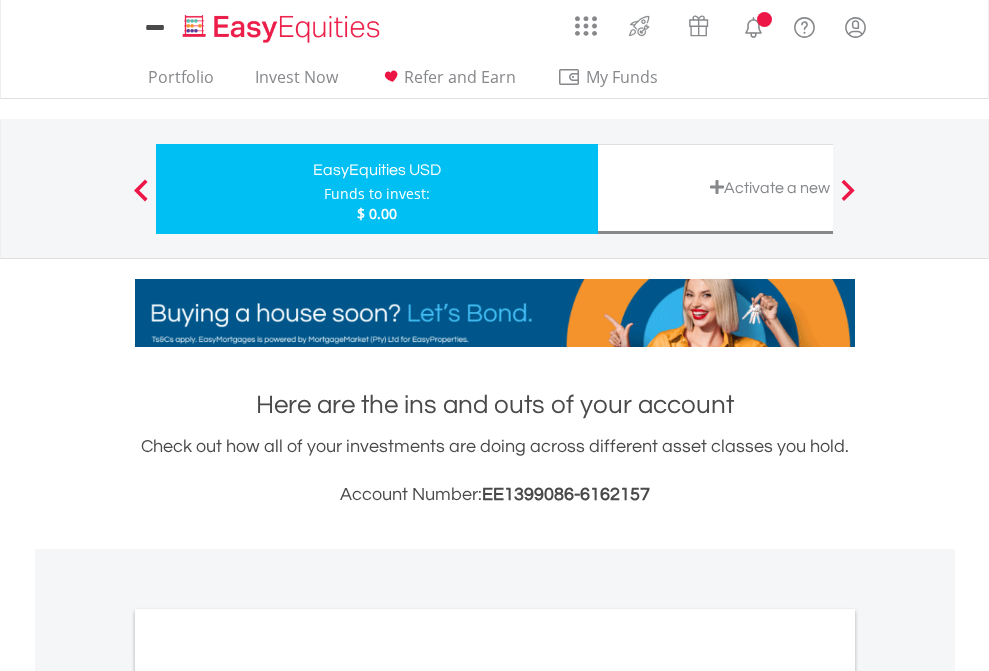 scroll, scrollTop: 0, scrollLeft: 0, axis: both 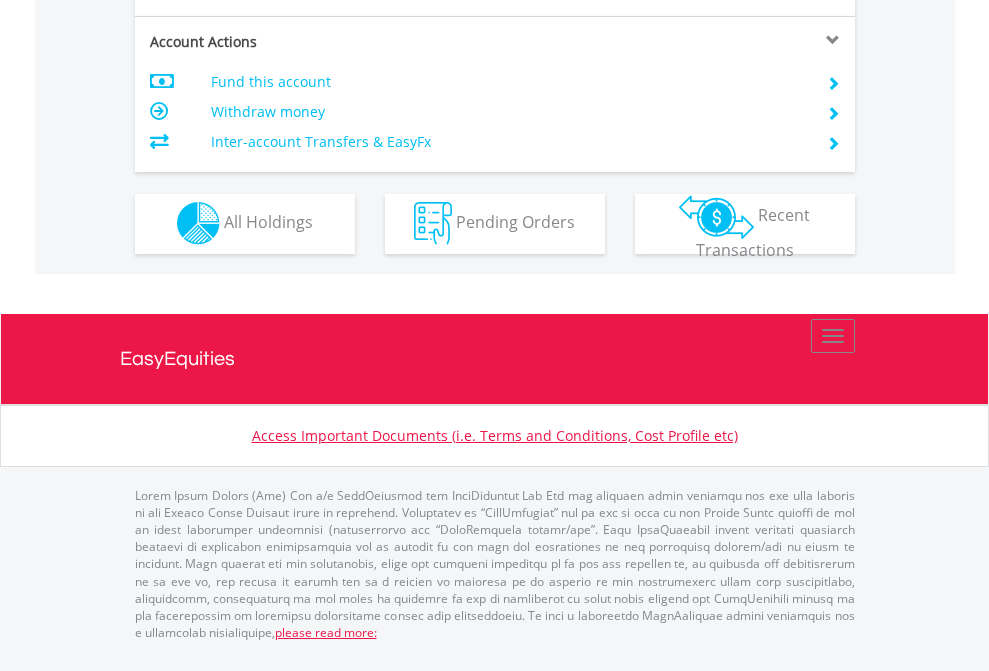 click on "Investment types" at bounding box center (706, -353) 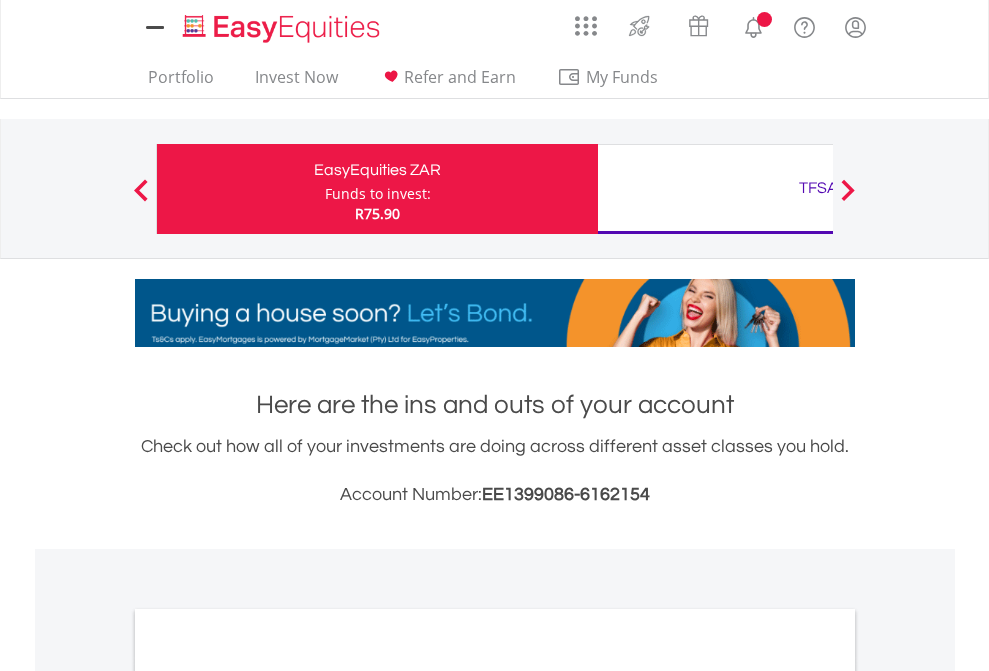 scroll, scrollTop: 0, scrollLeft: 0, axis: both 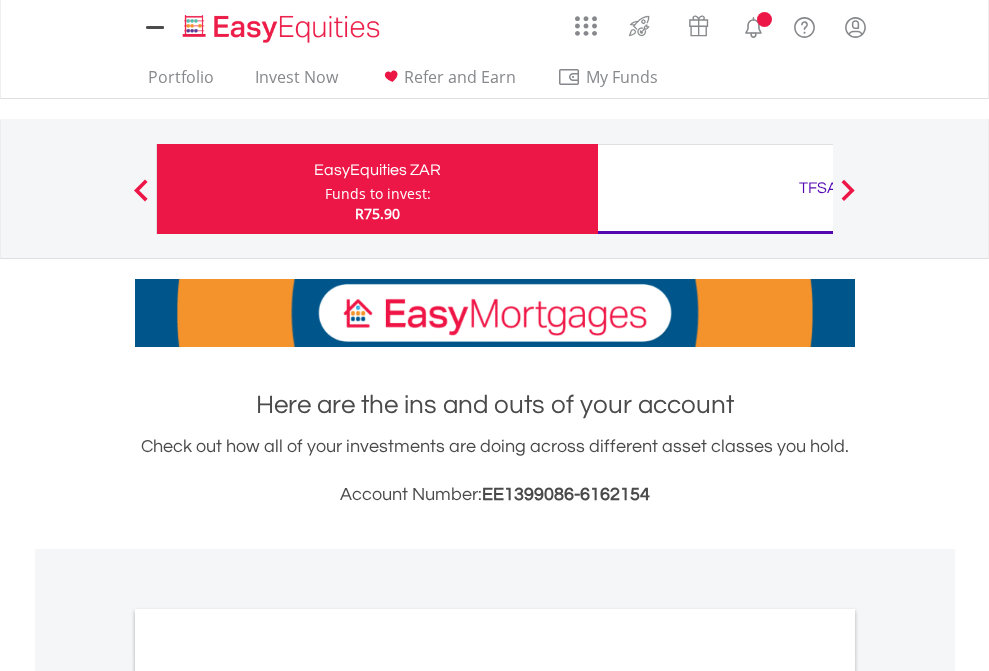 click on "All Holdings" at bounding box center [268, 1096] 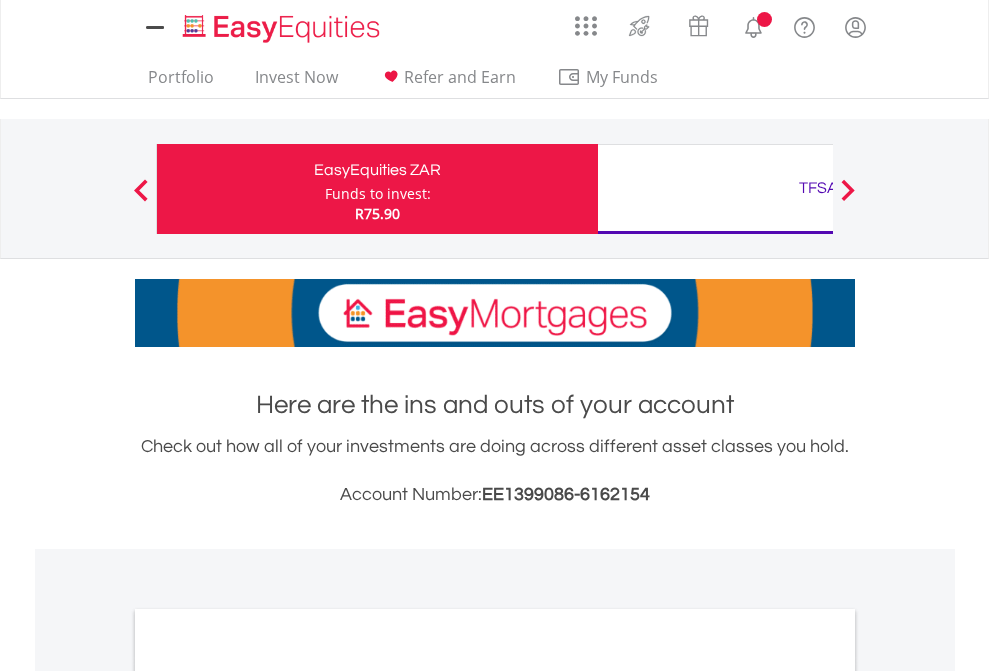 scroll, scrollTop: 1202, scrollLeft: 0, axis: vertical 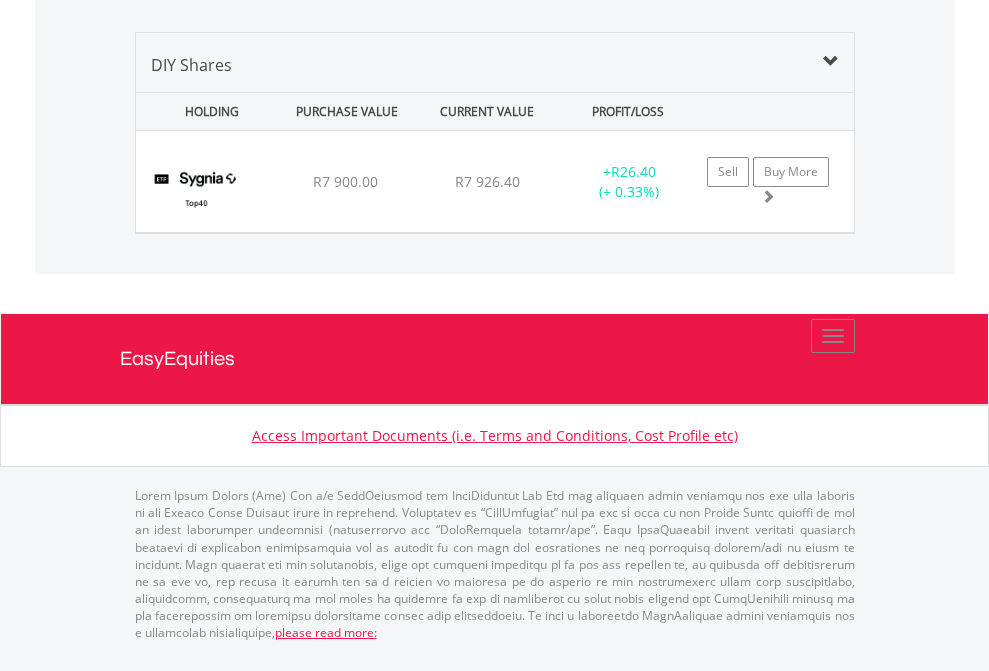 click on "TFSA" at bounding box center [818, -968] 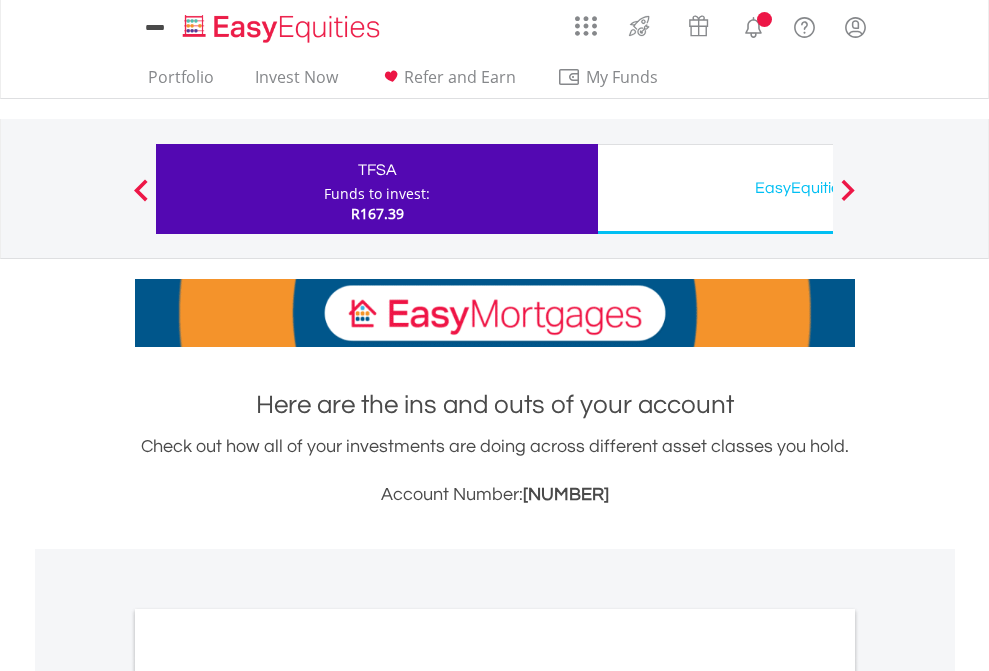 scroll, scrollTop: 0, scrollLeft: 0, axis: both 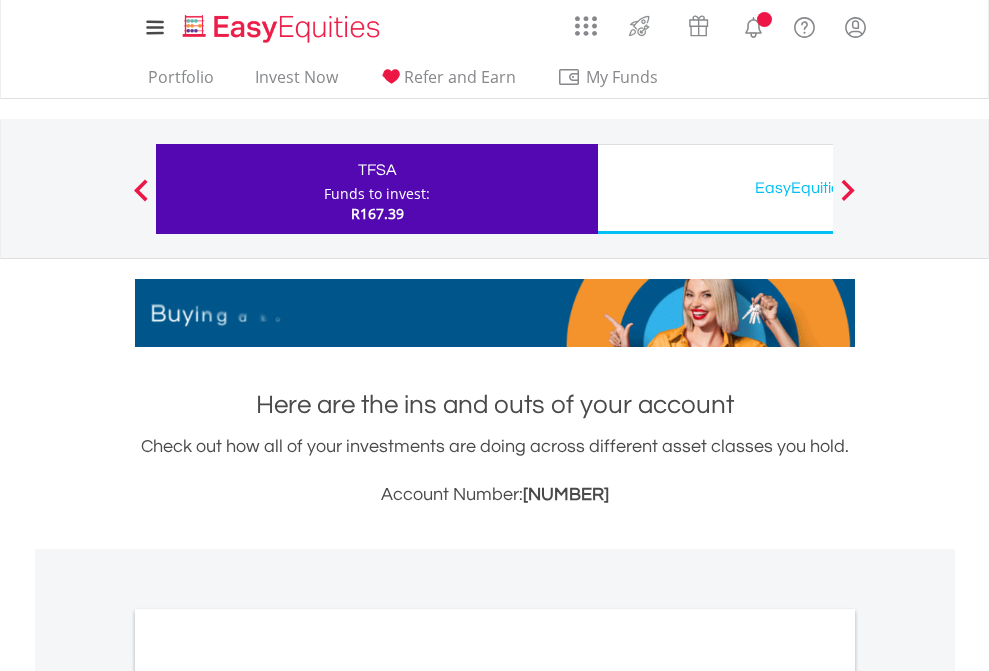 click on "All Holdings" at bounding box center (268, 1096) 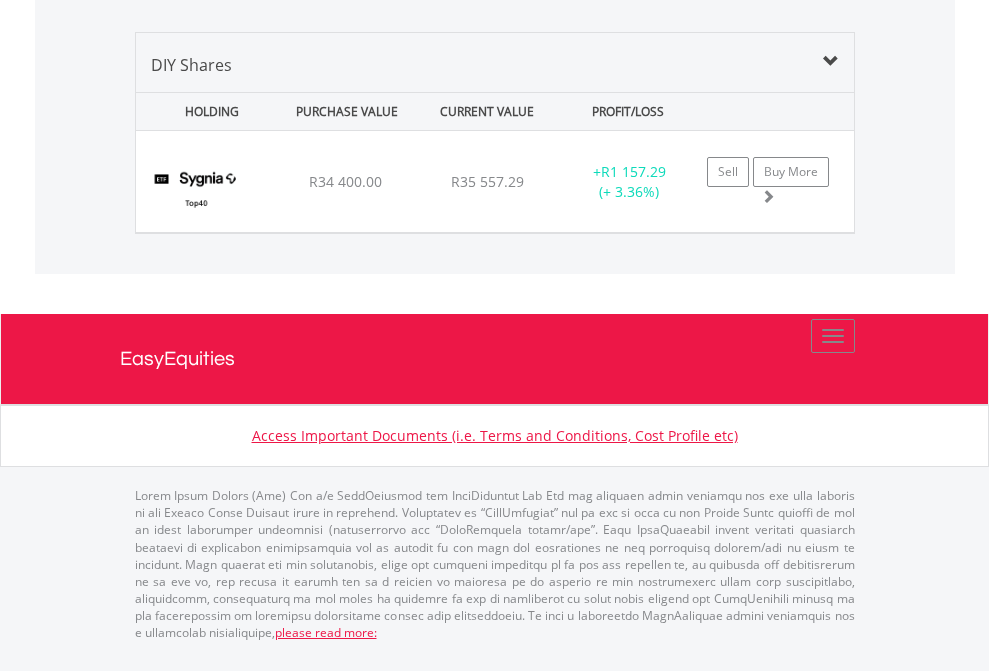 click on "EasyEquities USD" at bounding box center [818, -968] 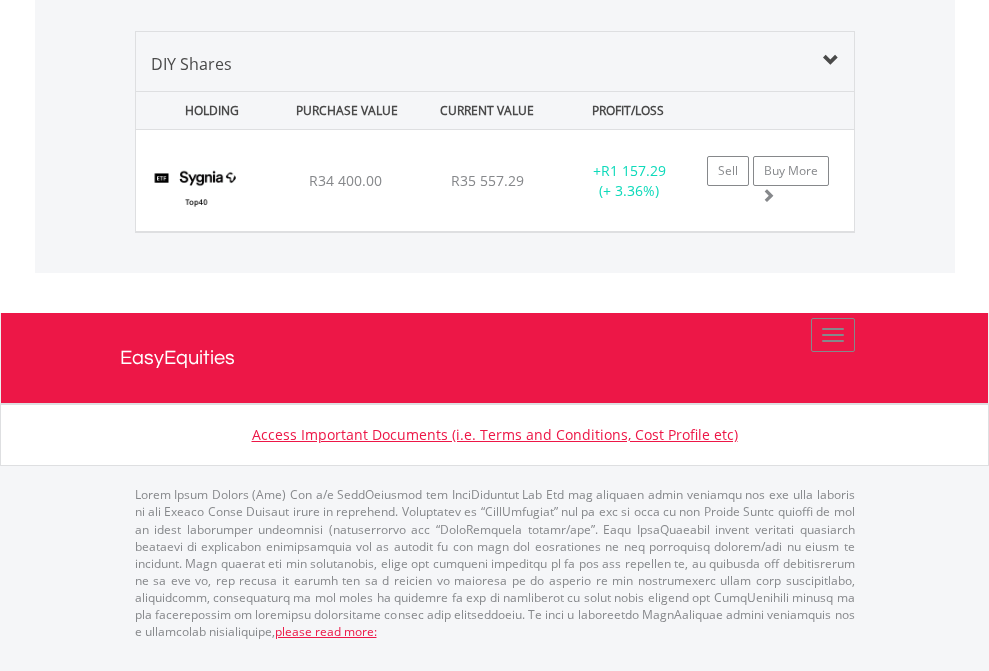 scroll, scrollTop: 144, scrollLeft: 0, axis: vertical 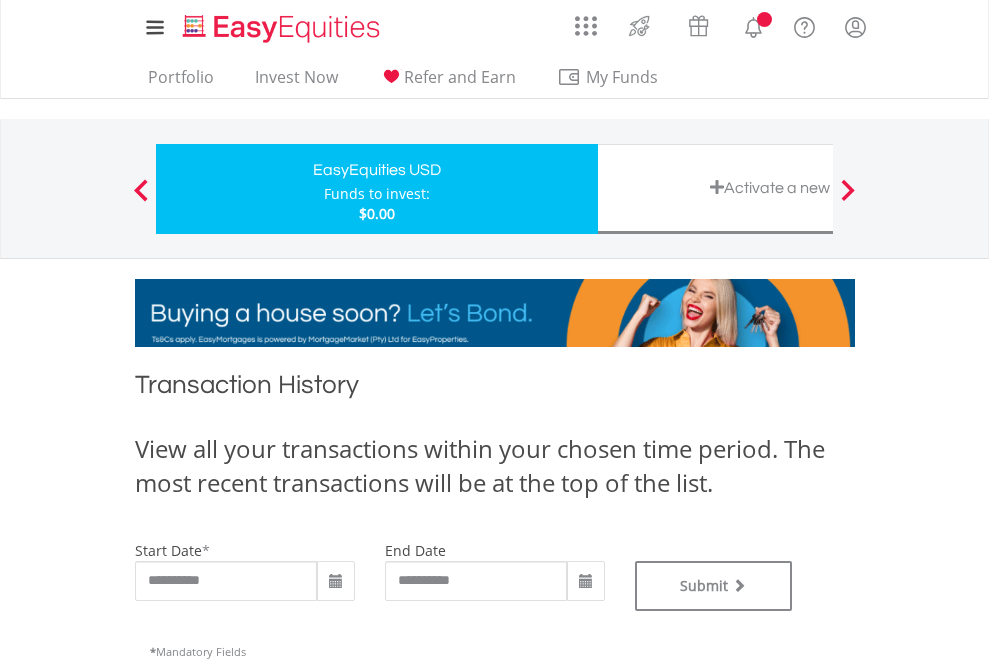 type on "**********" 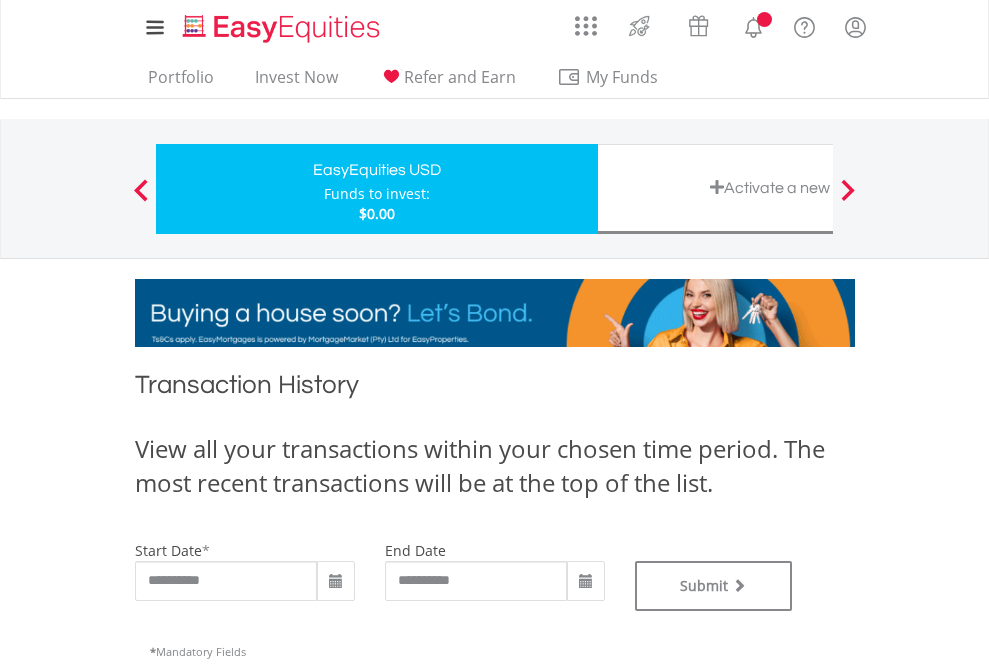 type on "**********" 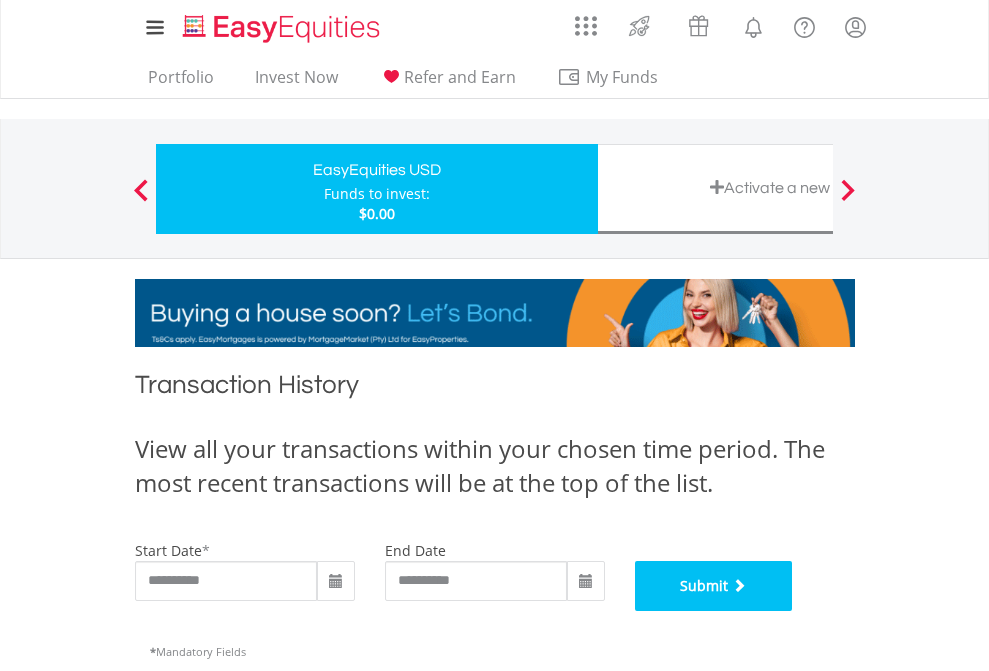 click on "Submit" at bounding box center (714, 586) 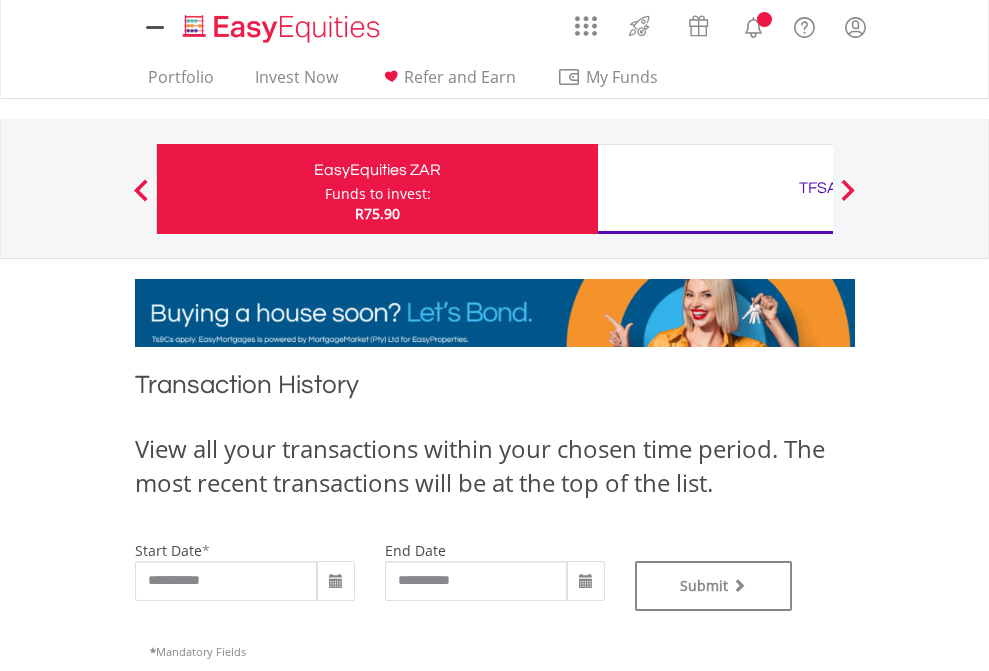 scroll, scrollTop: 0, scrollLeft: 0, axis: both 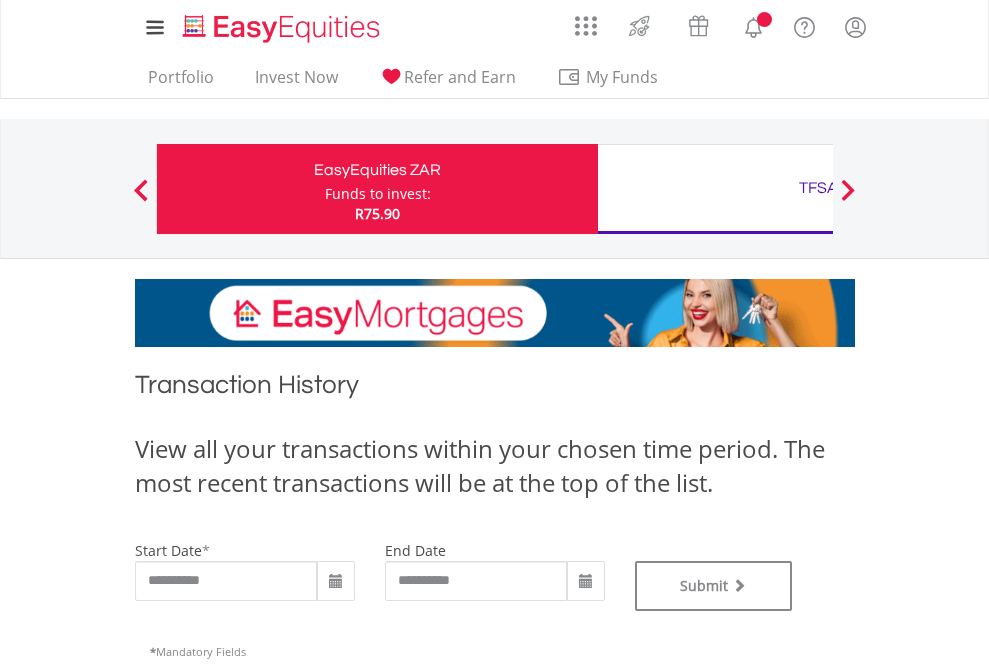 click on "TFSA" at bounding box center (818, 188) 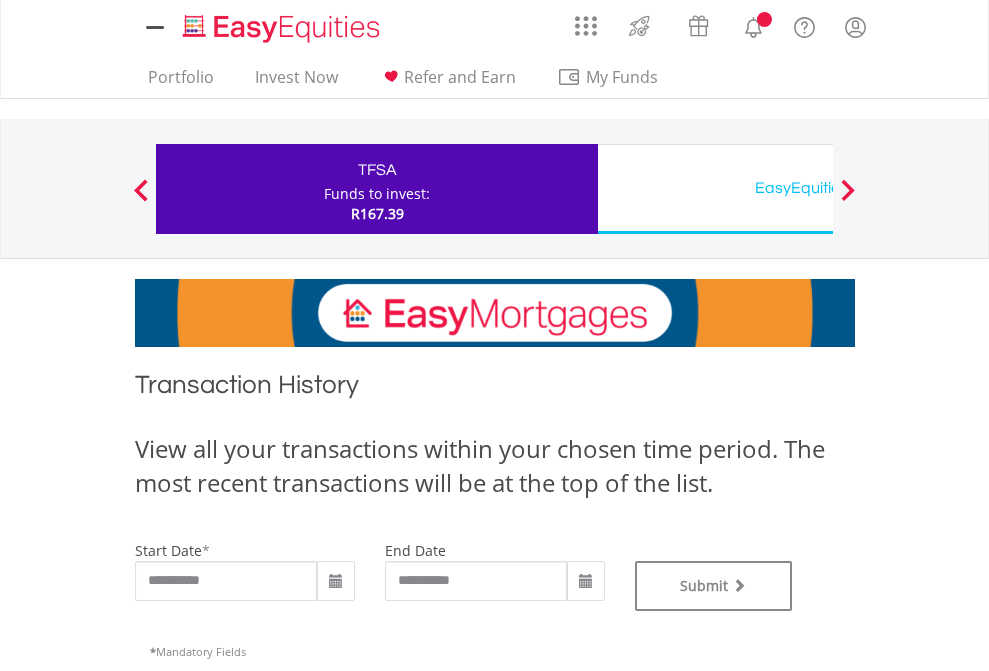 scroll, scrollTop: 0, scrollLeft: 0, axis: both 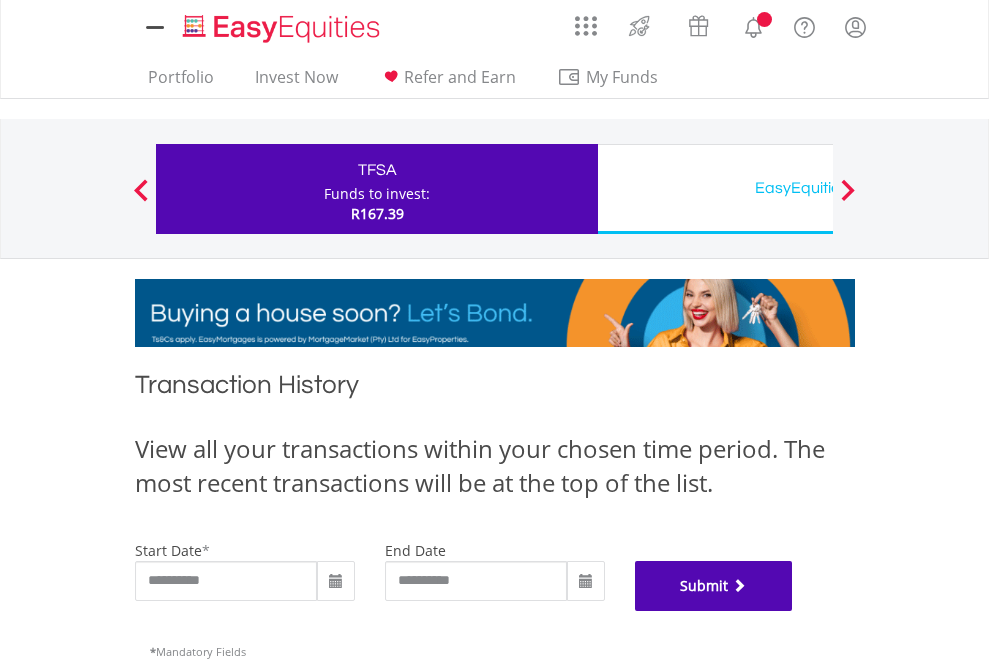 click on "Submit" at bounding box center [714, 586] 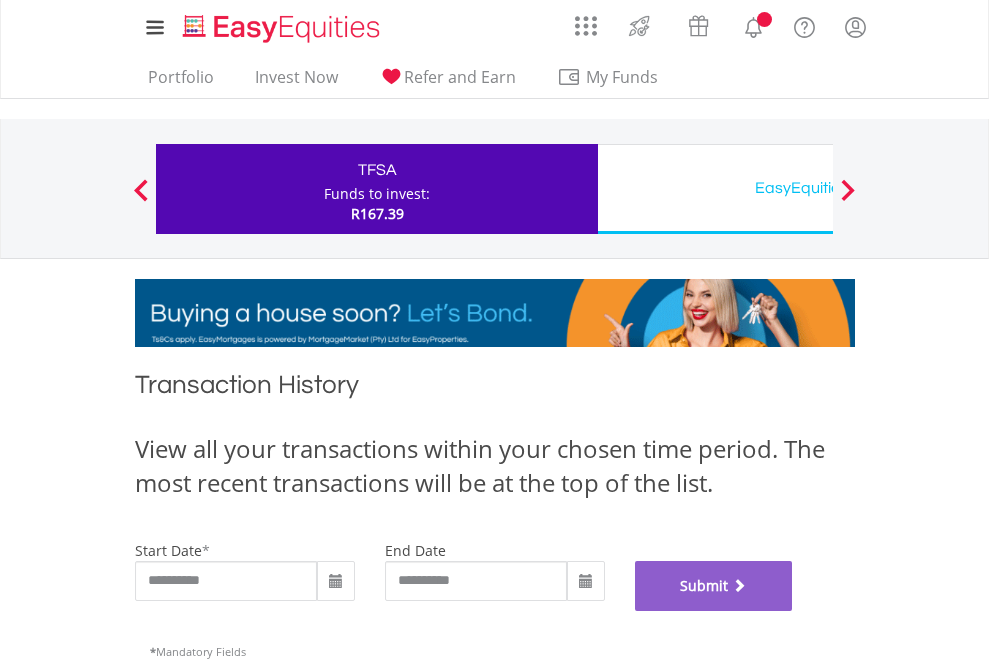 scroll, scrollTop: 811, scrollLeft: 0, axis: vertical 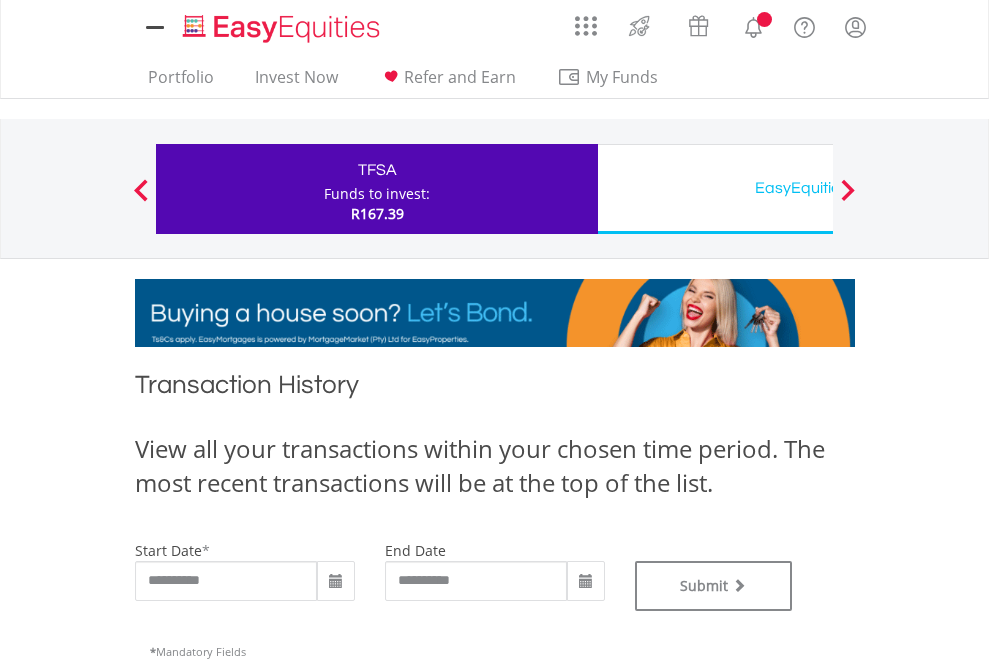 click on "EasyEquities USD" at bounding box center (818, 188) 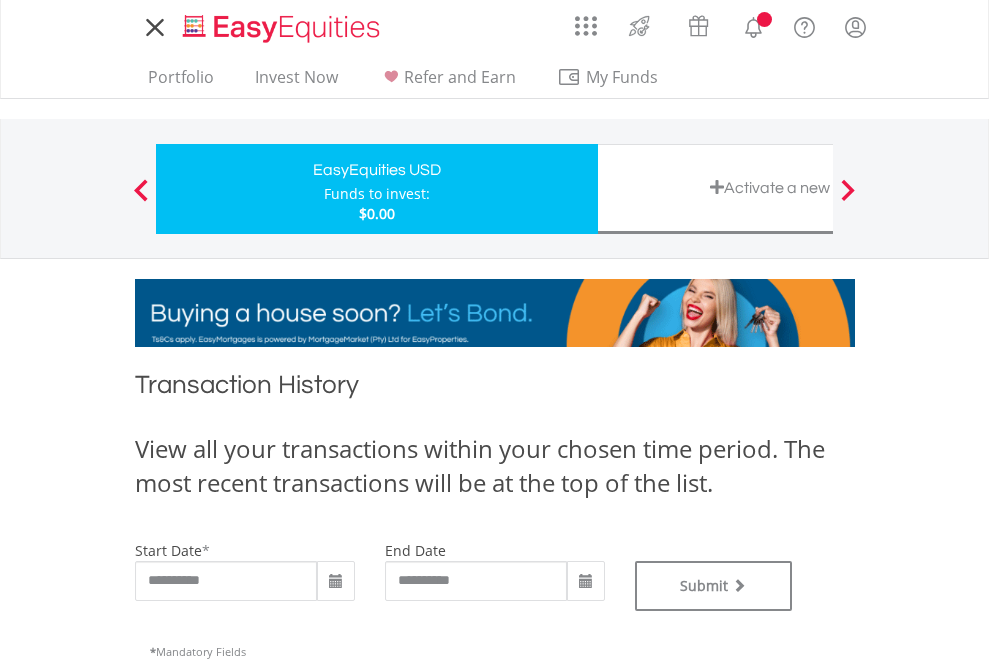type on "**********" 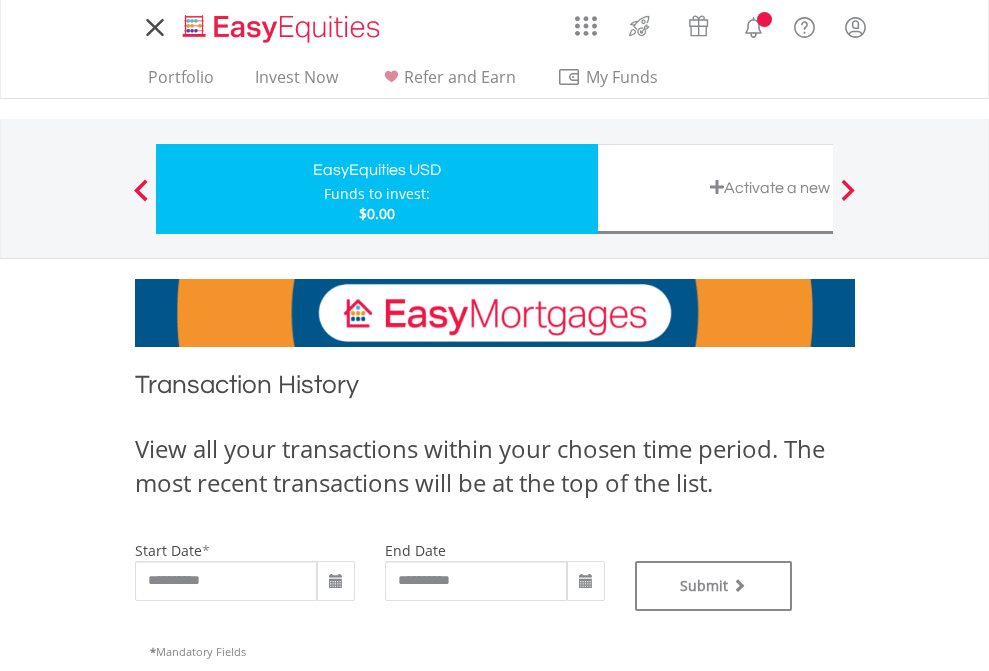 scroll, scrollTop: 0, scrollLeft: 0, axis: both 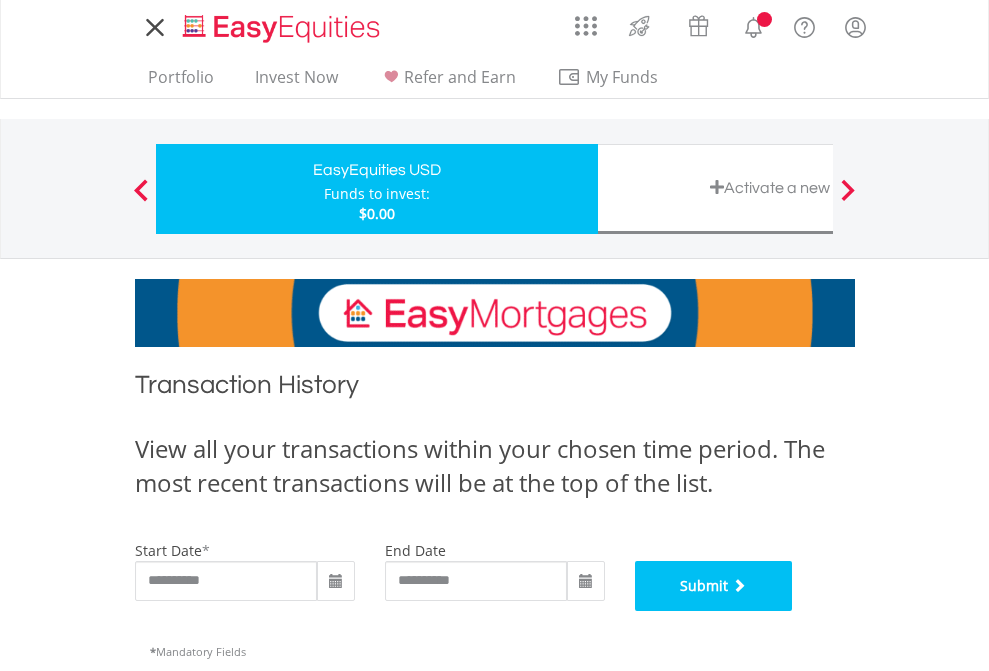 click on "Submit" at bounding box center (714, 586) 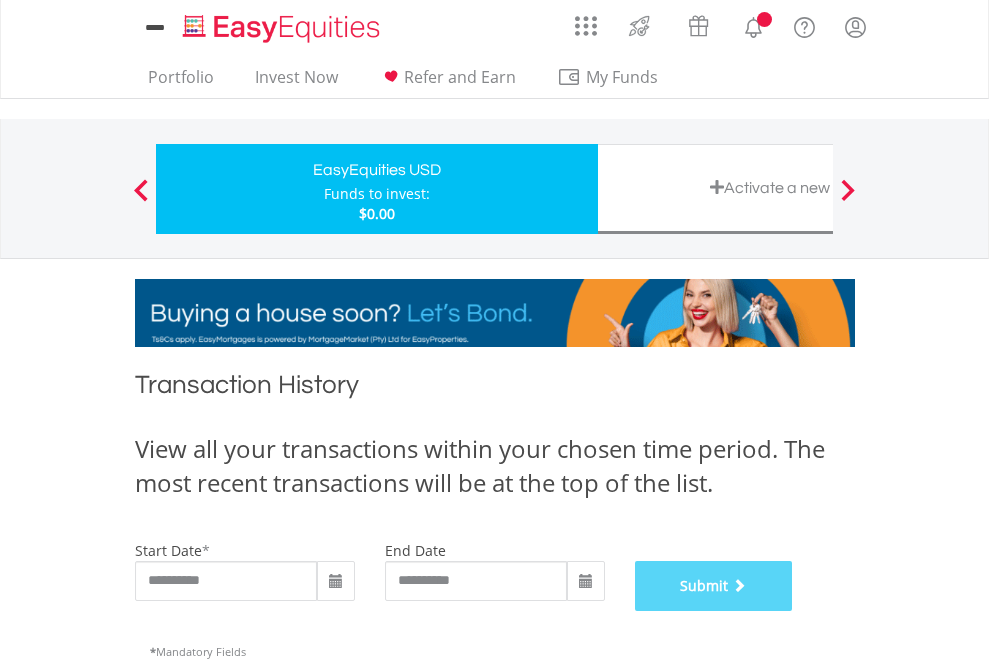 scroll, scrollTop: 811, scrollLeft: 0, axis: vertical 